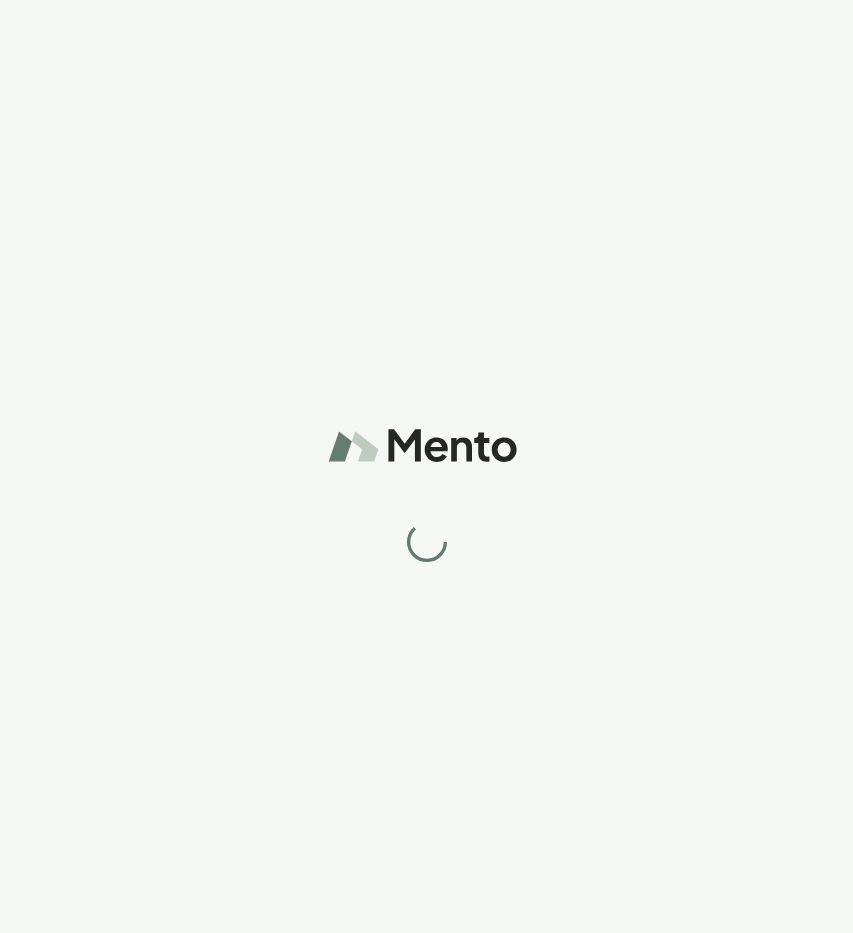 scroll, scrollTop: 0, scrollLeft: 0, axis: both 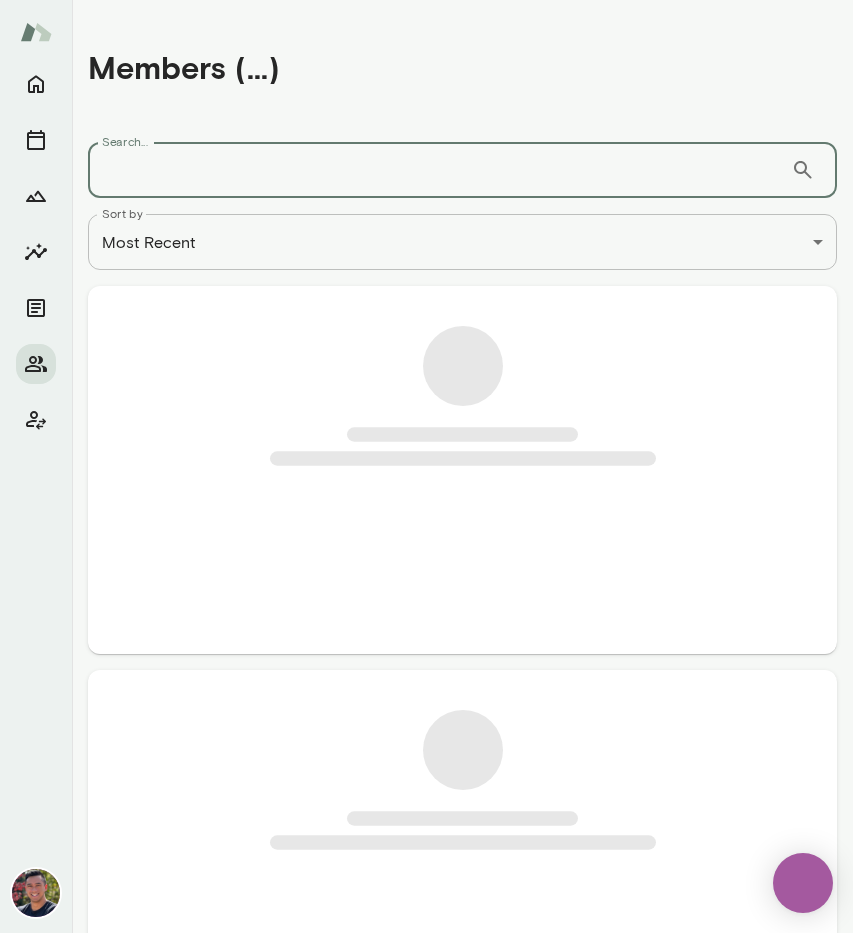 click on "Search..." at bounding box center (439, 170) 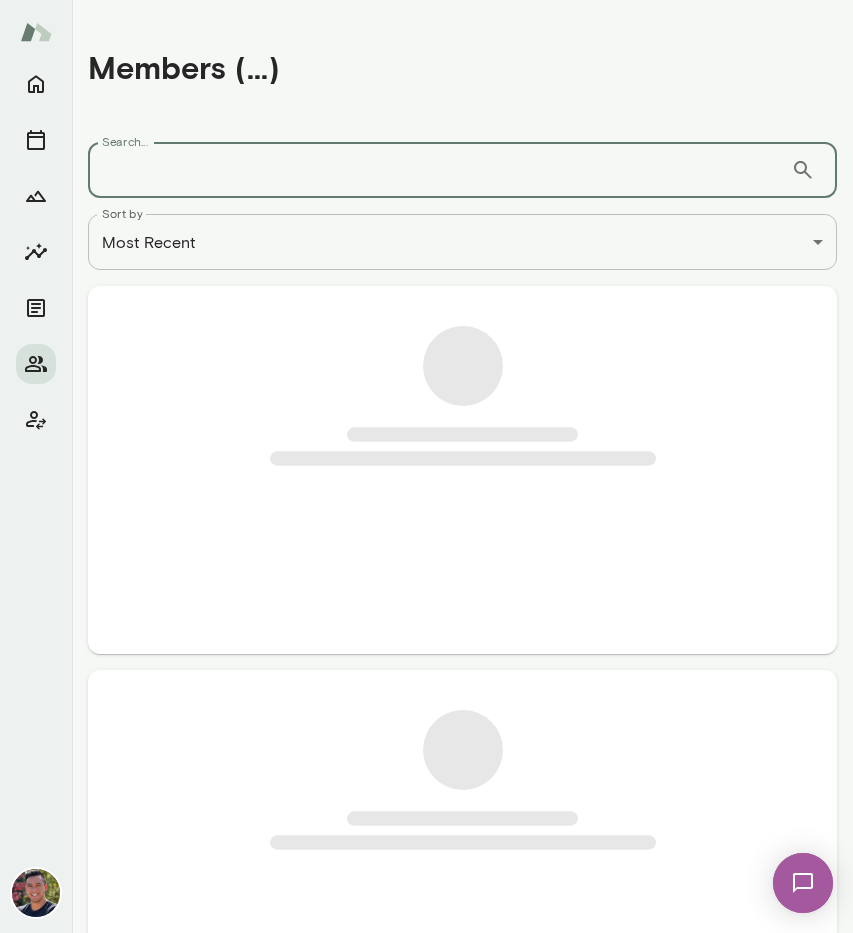 scroll, scrollTop: 0, scrollLeft: 0, axis: both 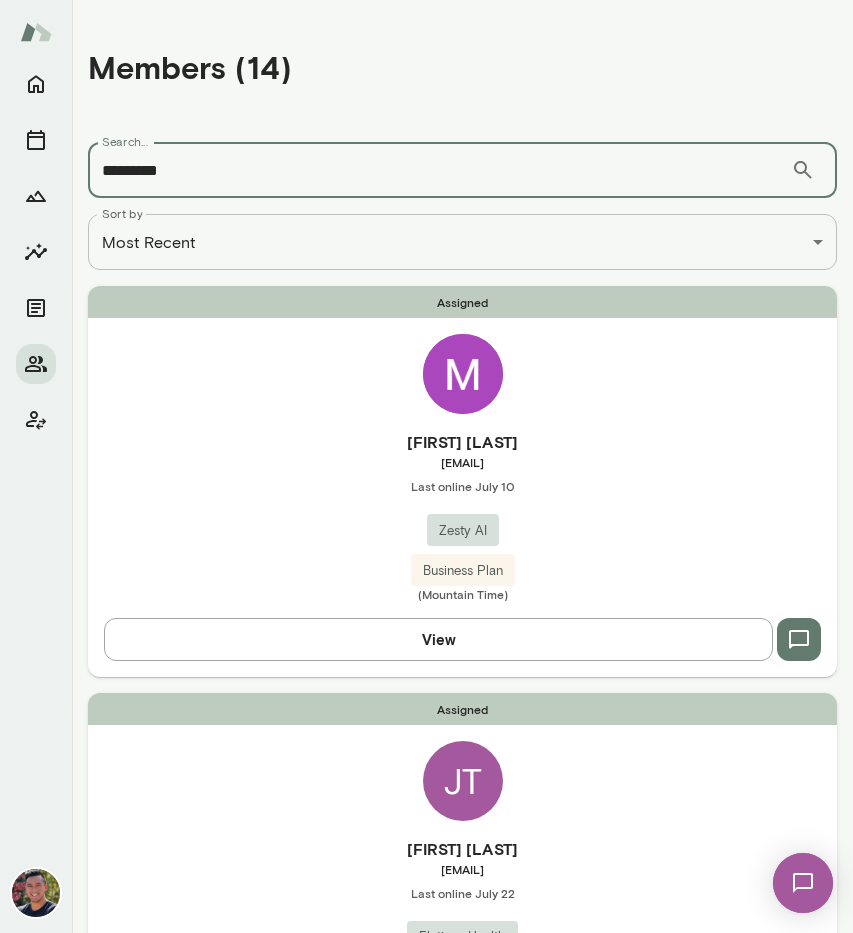 type on "**********" 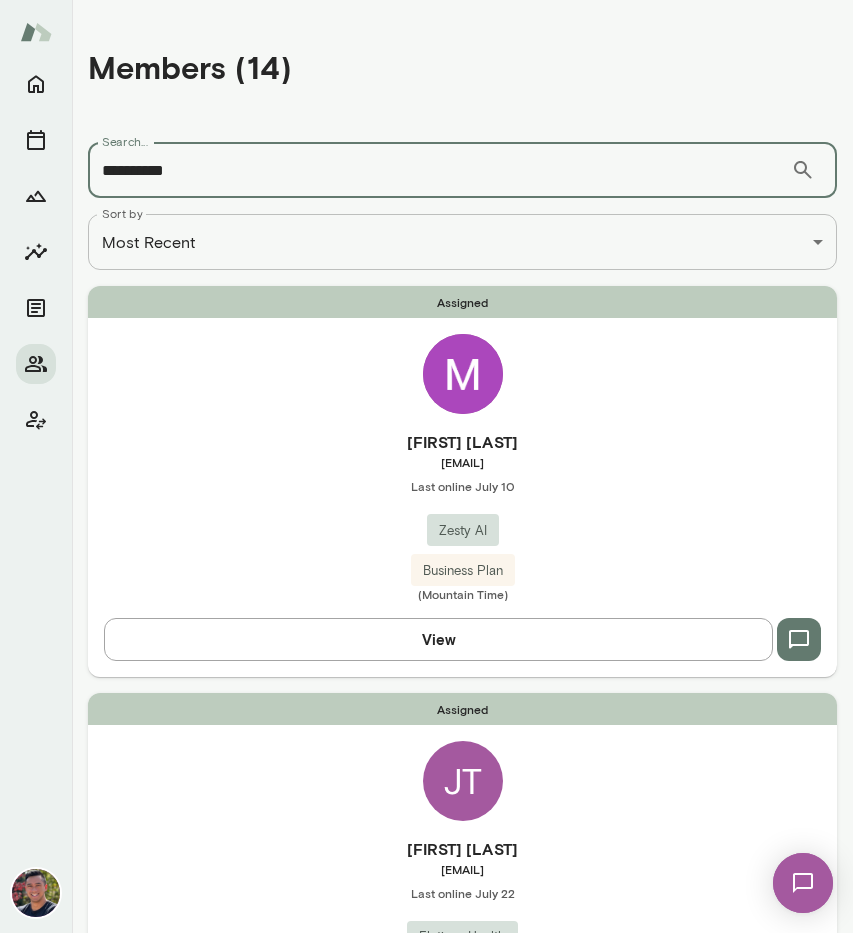 type 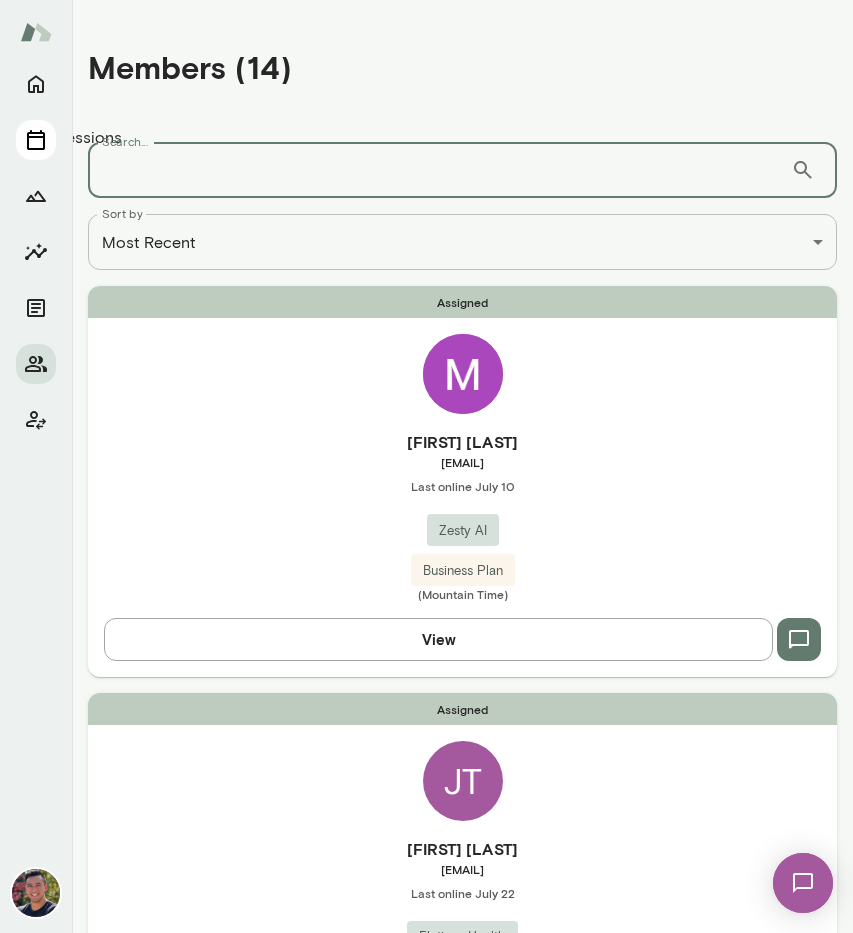 click 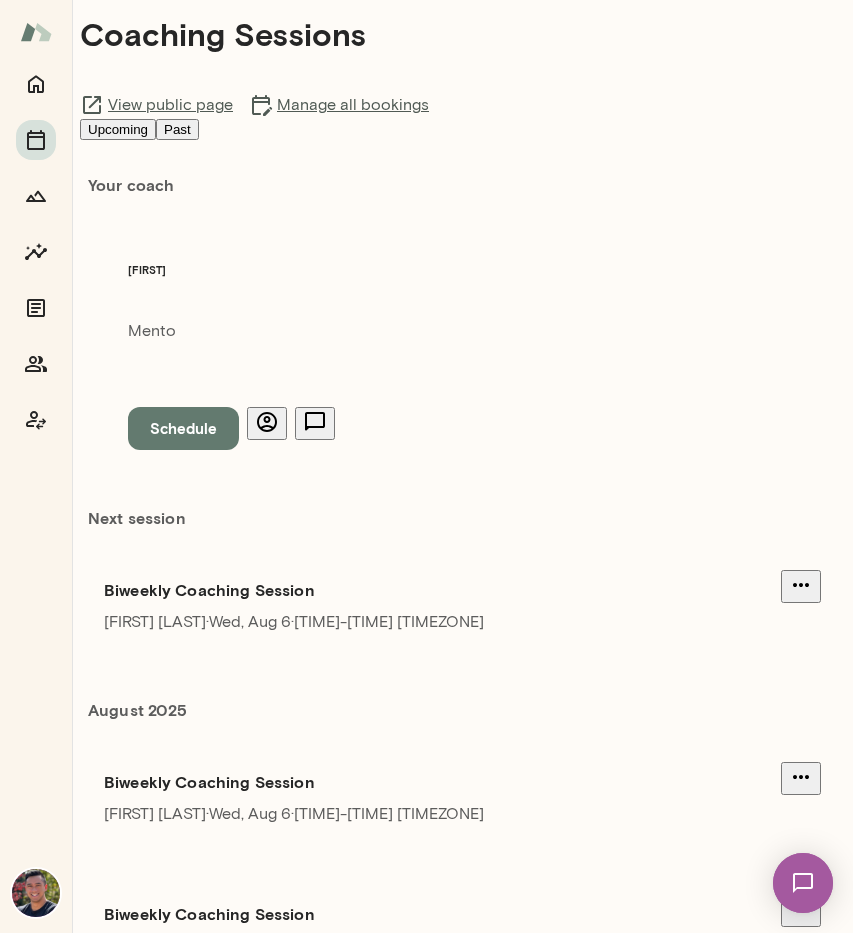 scroll, scrollTop: 53, scrollLeft: 0, axis: vertical 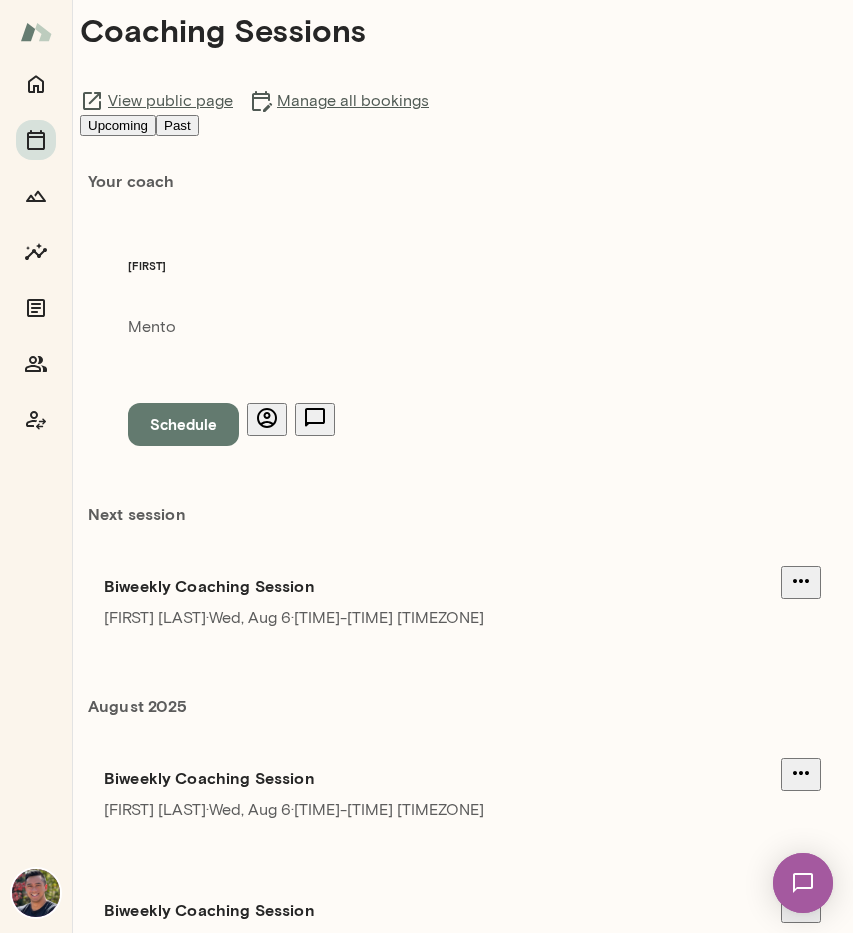 click on "Past" at bounding box center (177, 125) 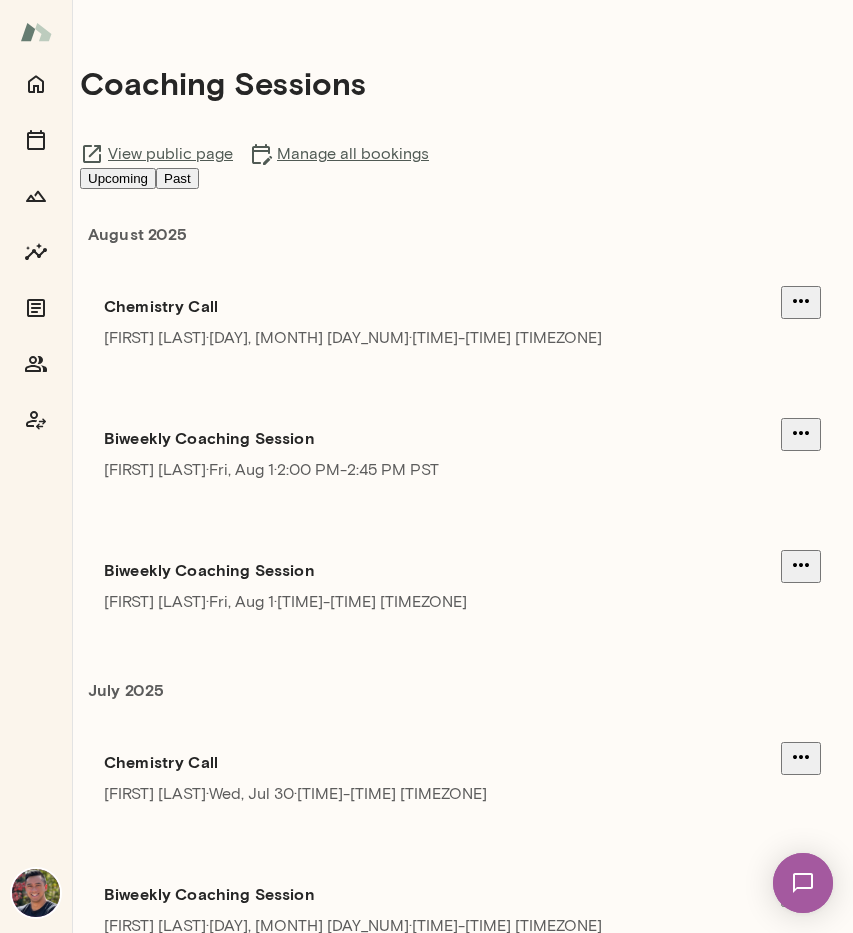 click on "[FIRST] [LAST]  ·  [DAY], [MONTH] [DAY_NUM]  ·  [TIME]-[TIME] [TIMEZONE]" at bounding box center (353, 338) 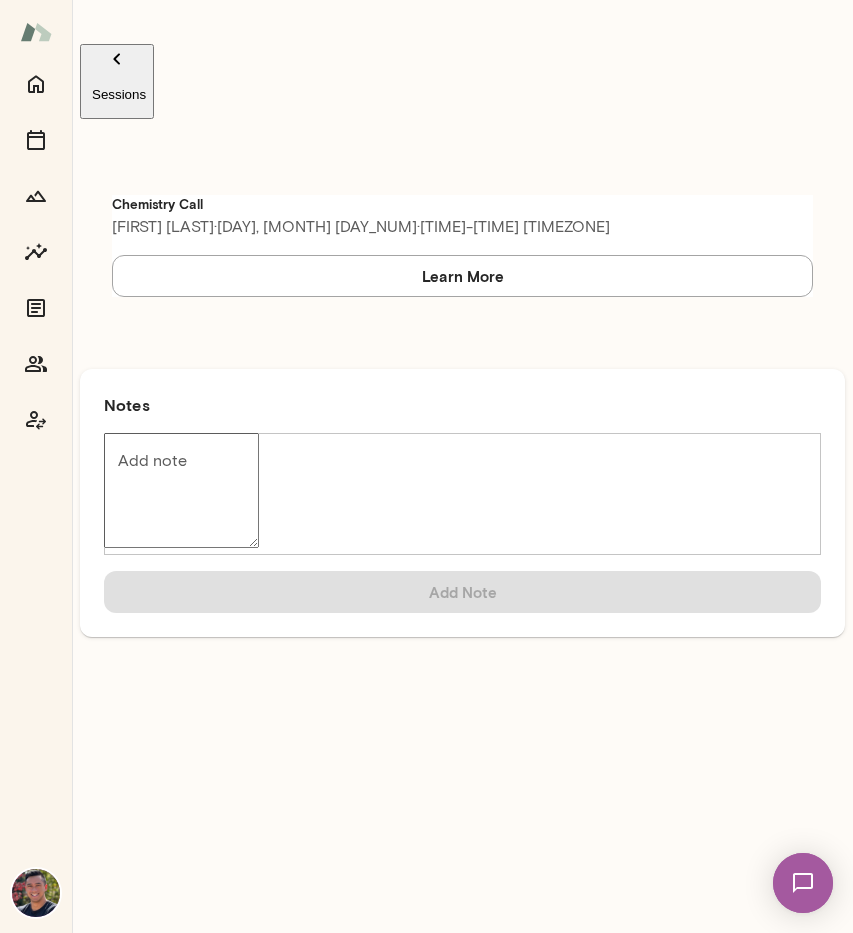 click on "Learn More" at bounding box center [462, 276] 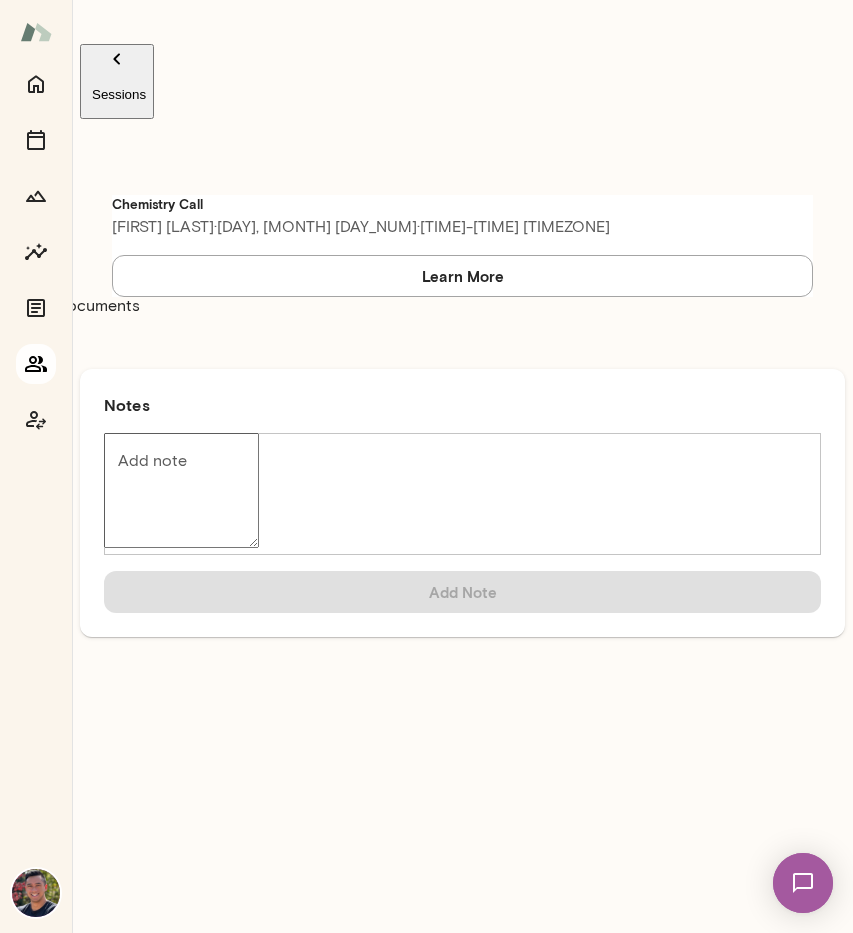click 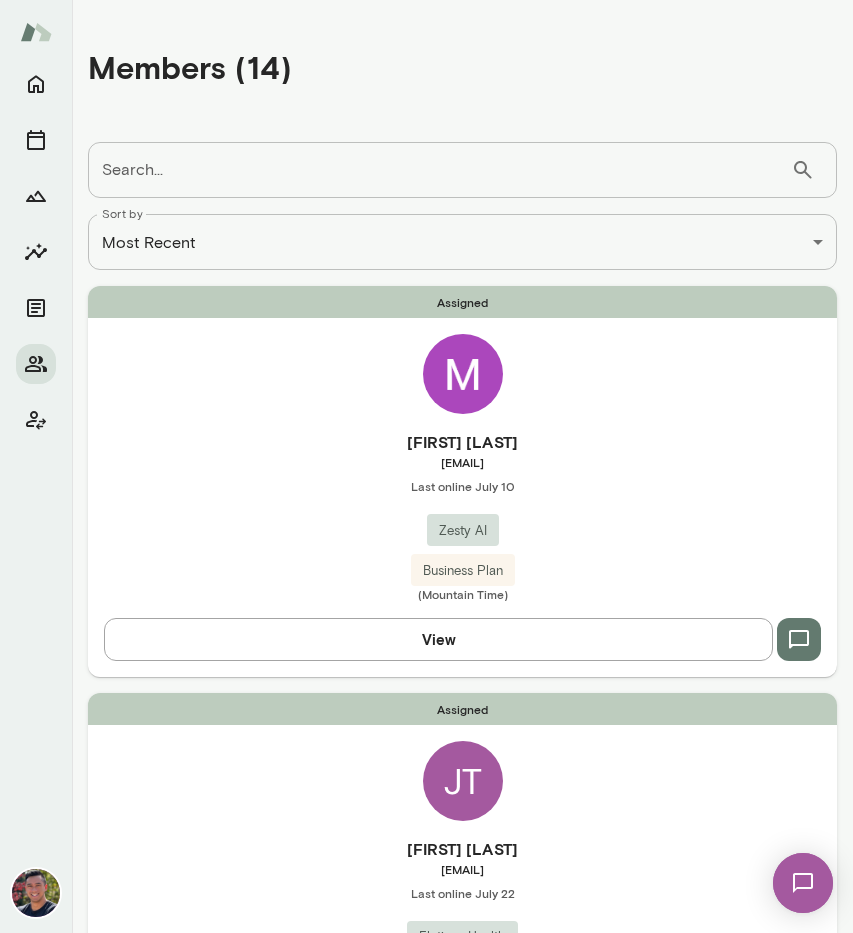 click at bounding box center [463, 374] 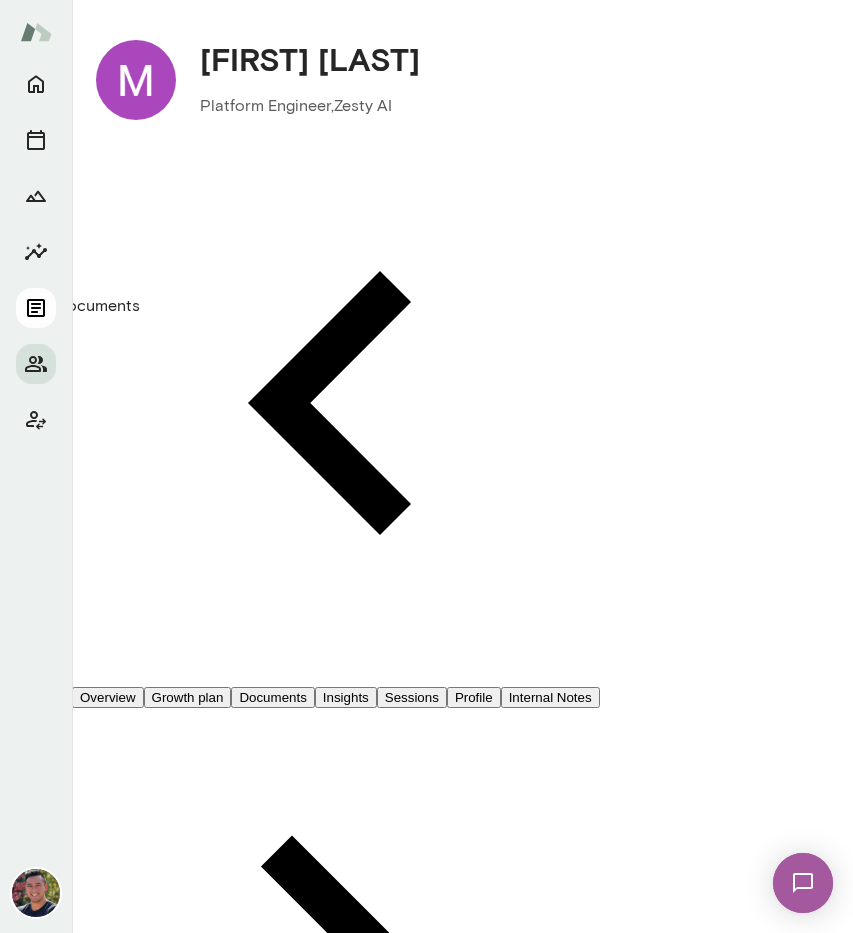 click 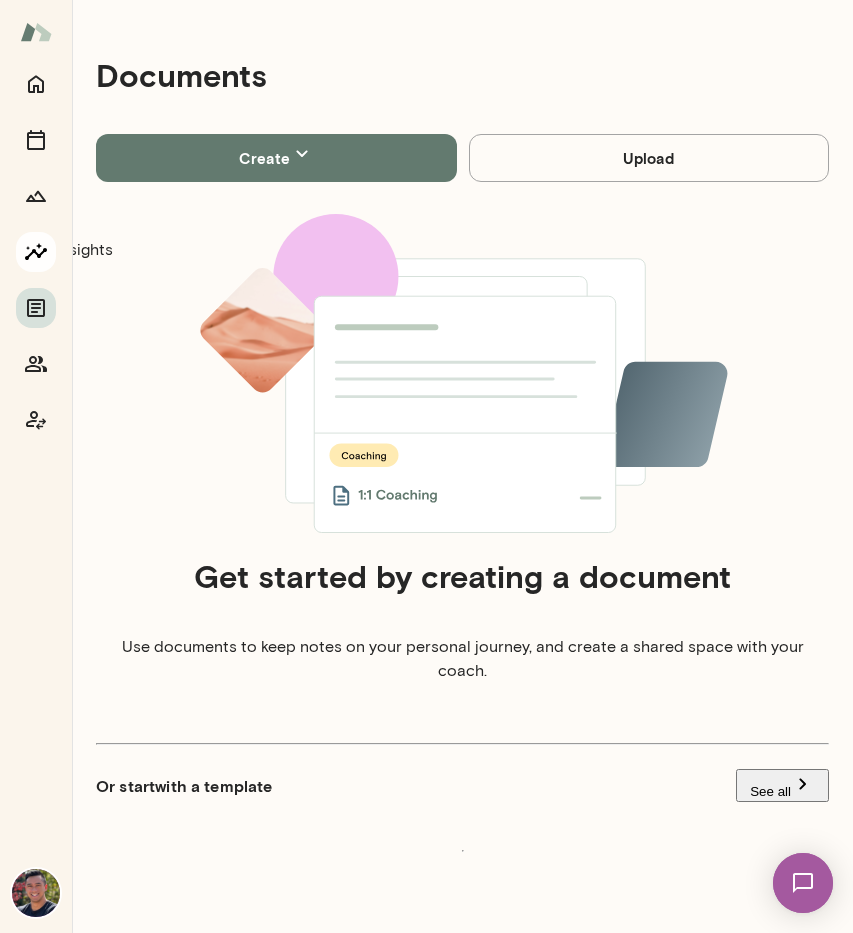 click 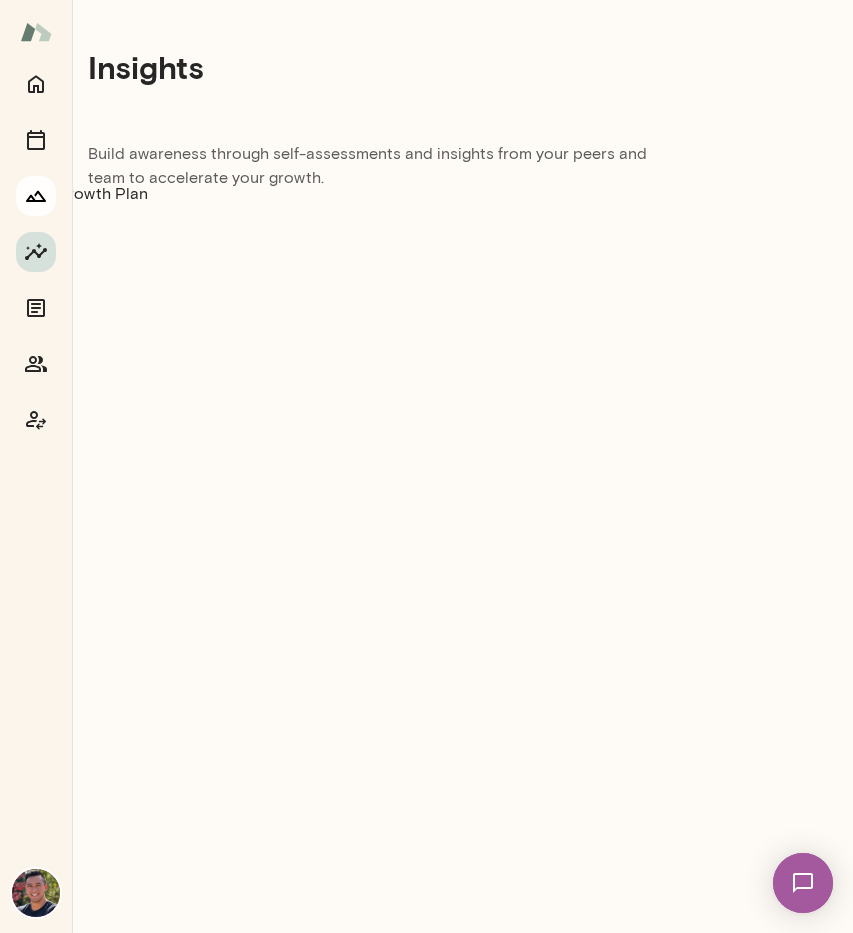 click 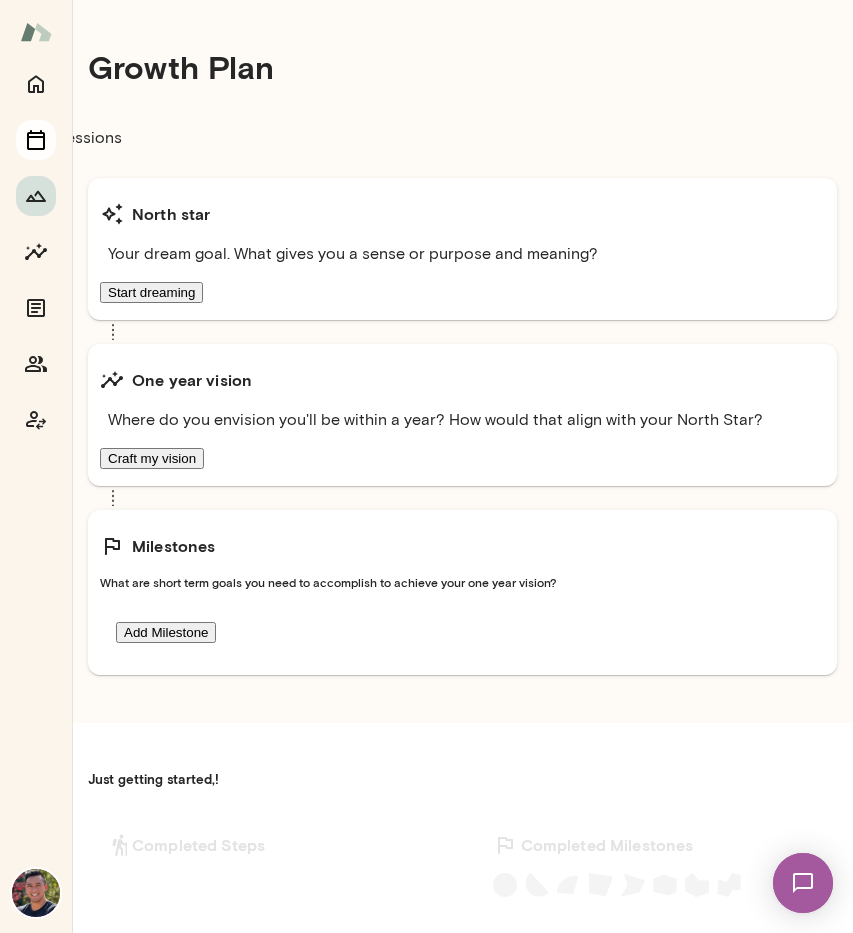click 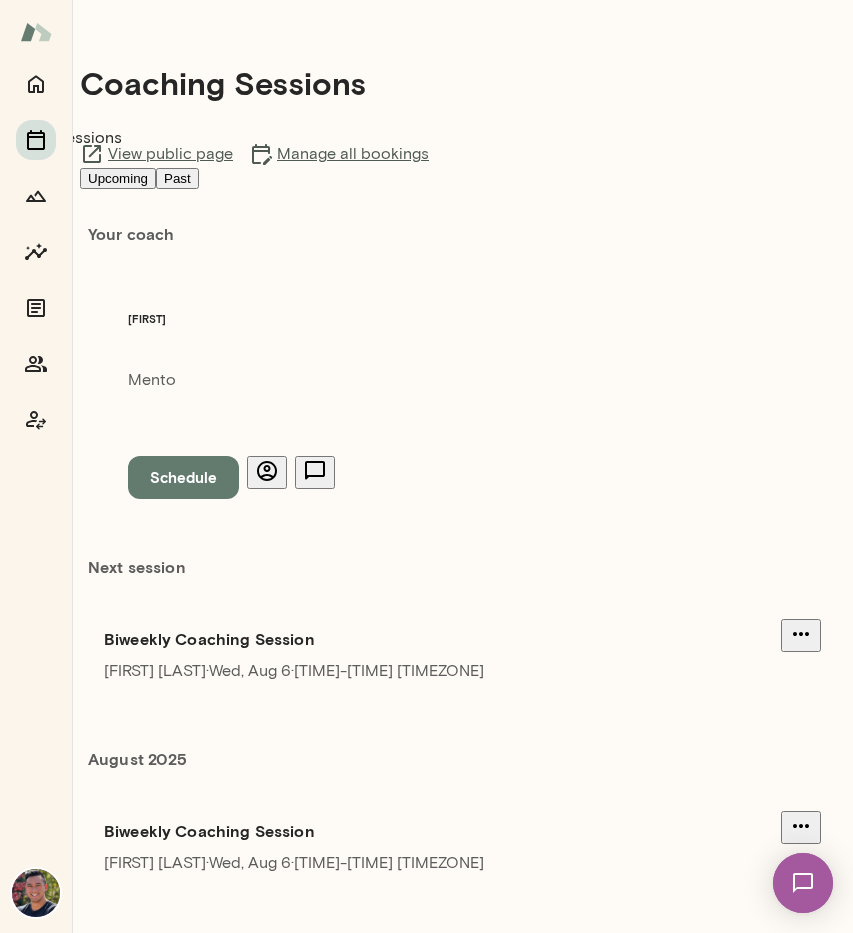 click 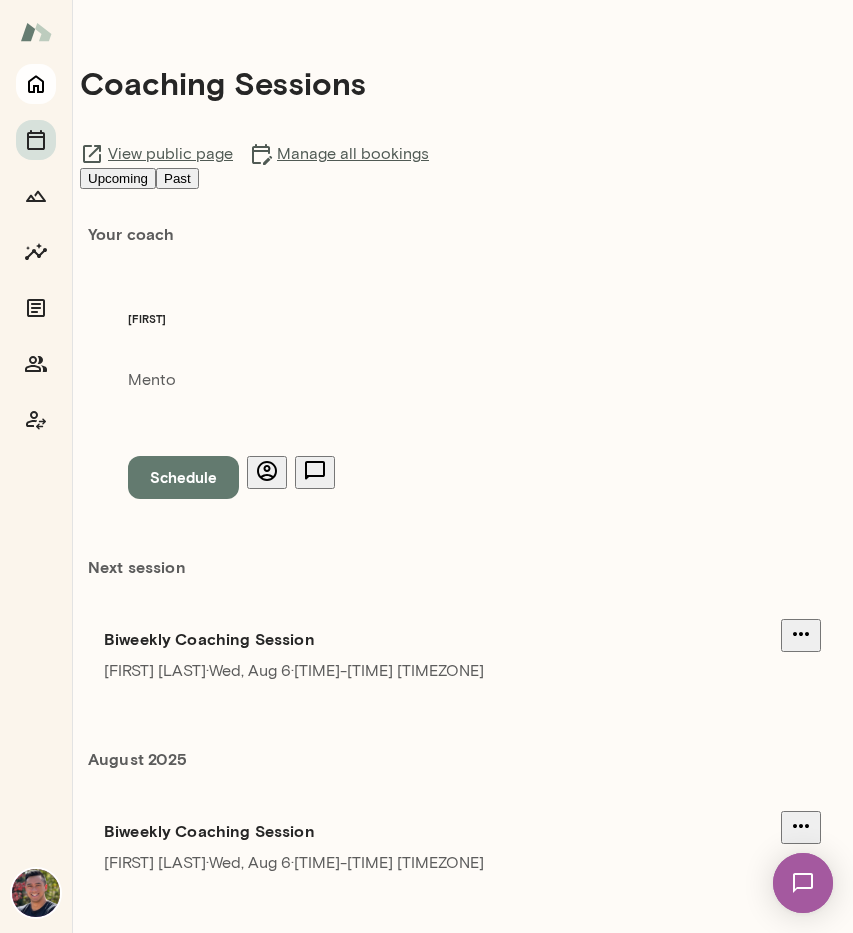 click at bounding box center [36, 84] 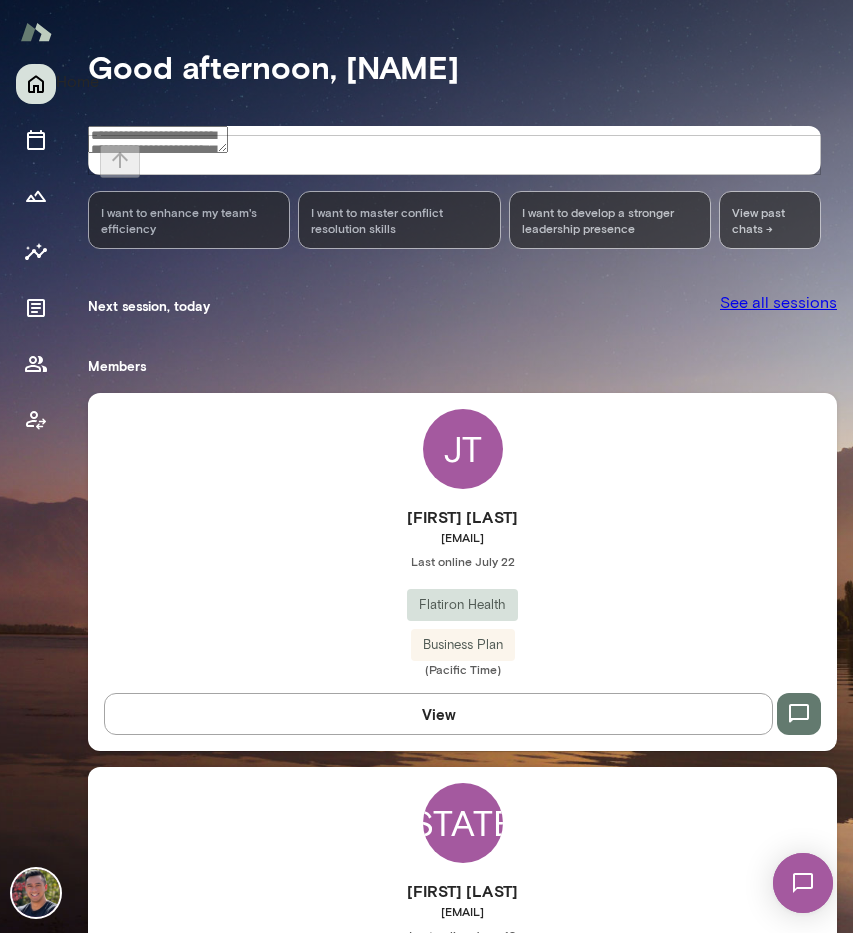 click 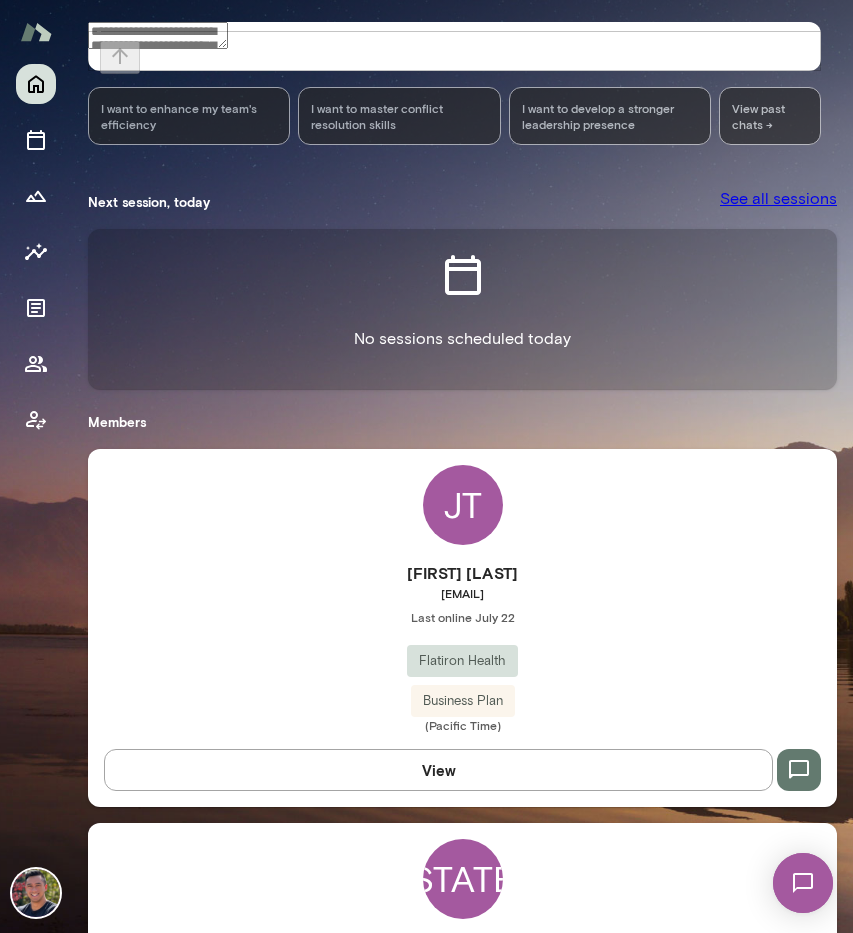 scroll, scrollTop: 234, scrollLeft: 0, axis: vertical 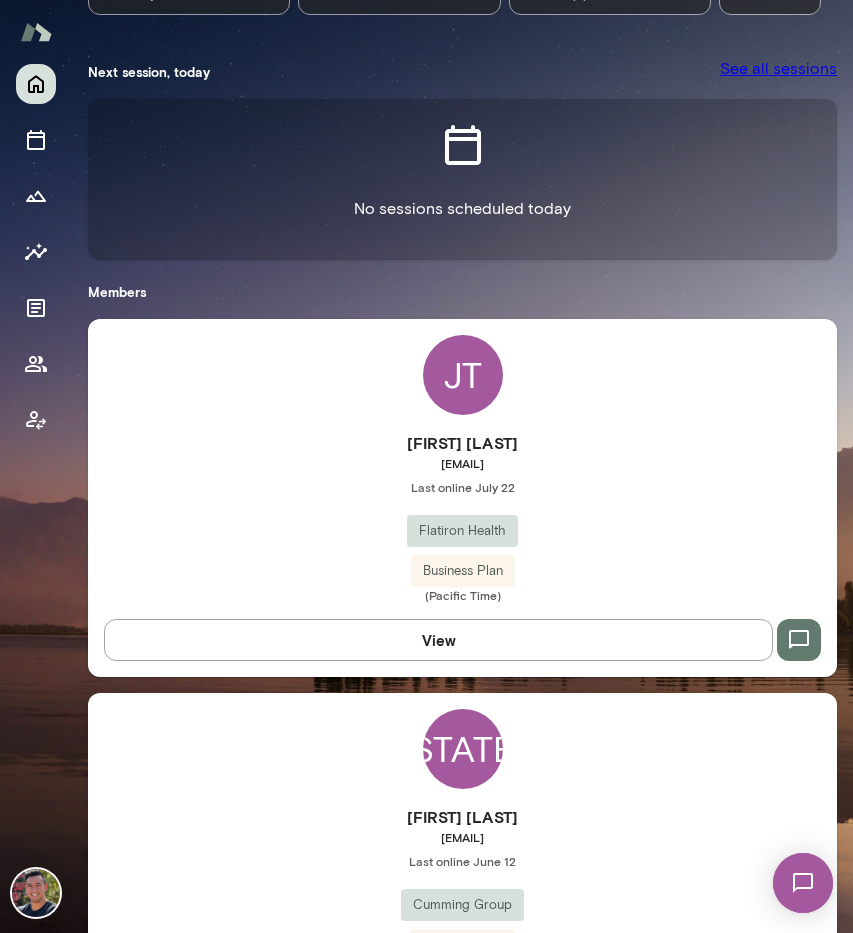 click on "JT" at bounding box center (463, 375) 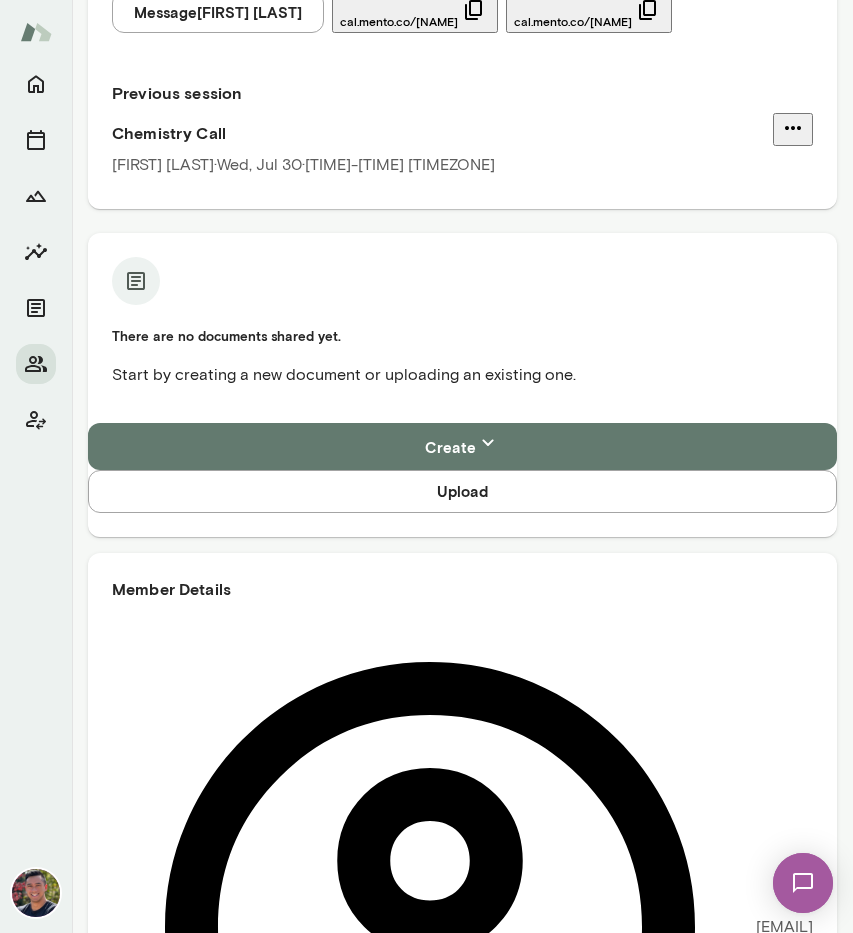 scroll, scrollTop: 1586, scrollLeft: 0, axis: vertical 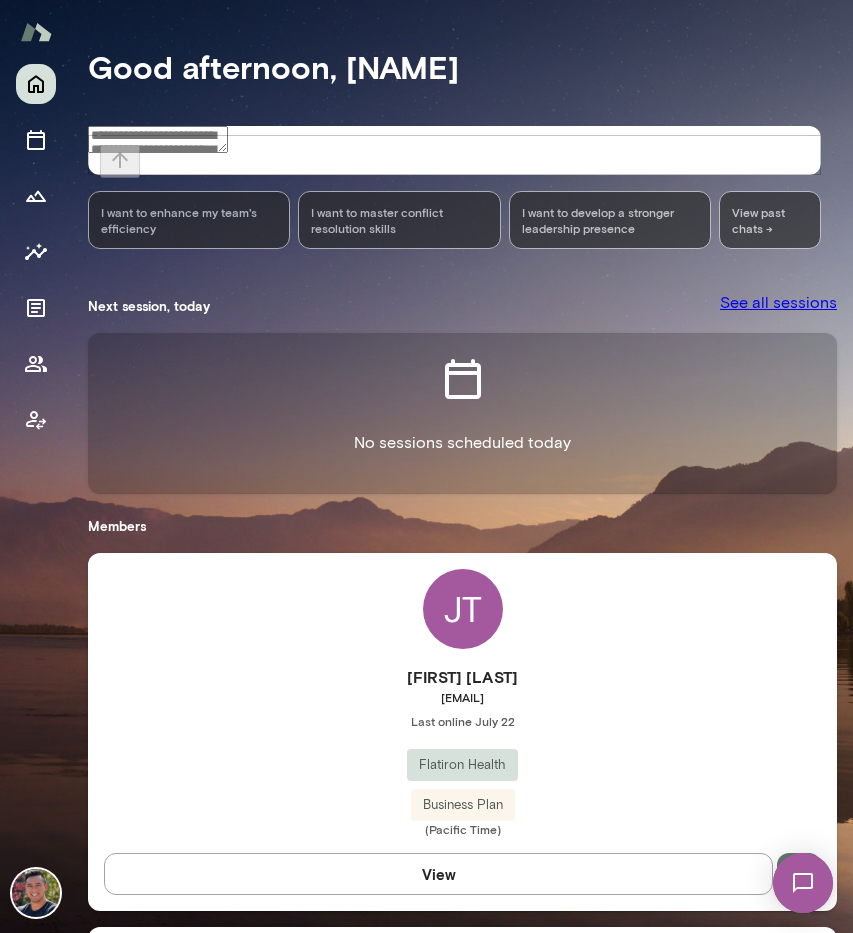 click at bounding box center [158, 139] 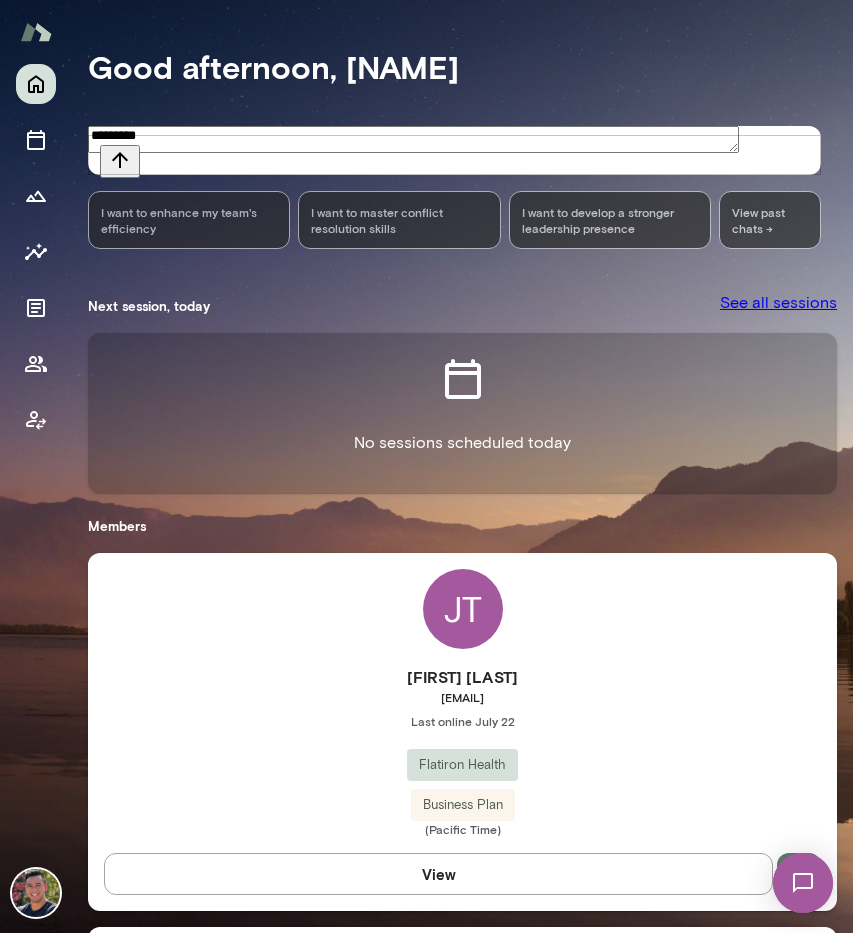 type on "**********" 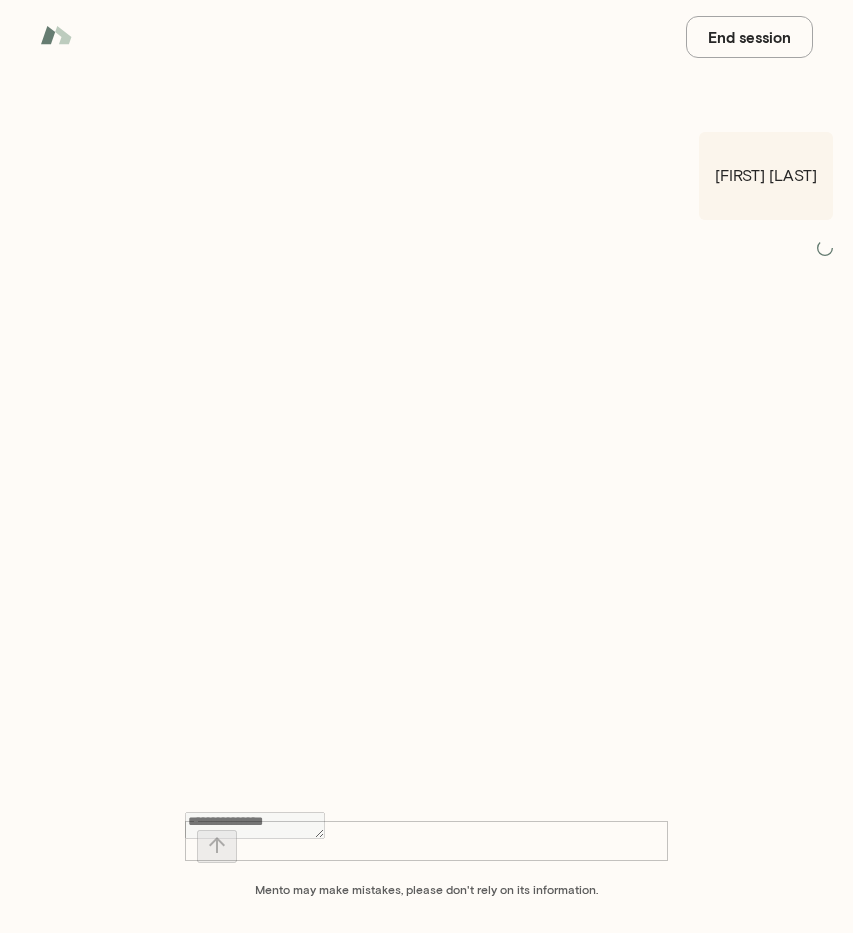click on "End session" at bounding box center [749, 37] 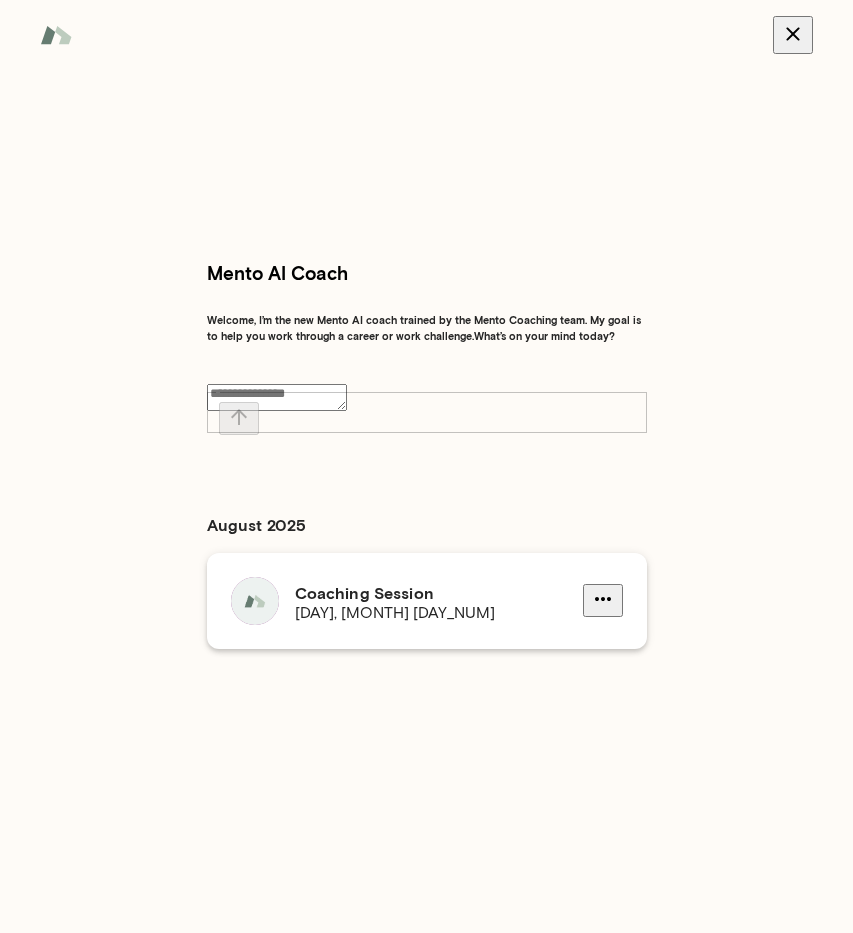 click on "Coaching Session [DAY], [MONTH] [DAY_NUM]" at bounding box center [431, 601] 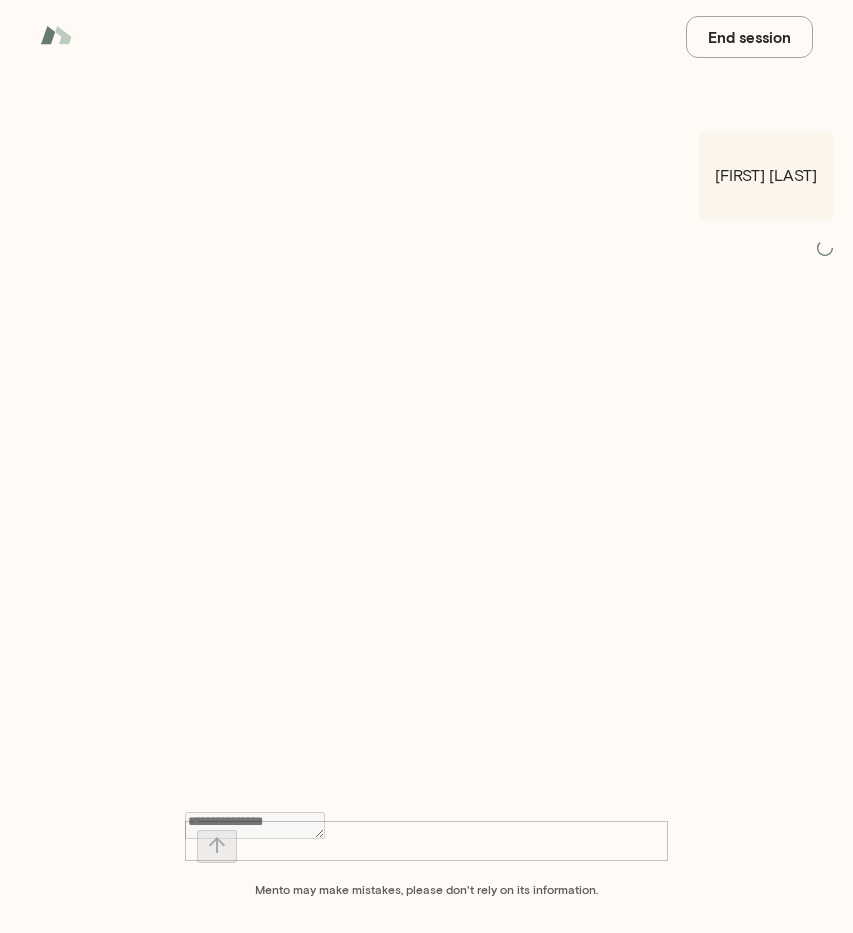 click on "End session" at bounding box center (749, 37) 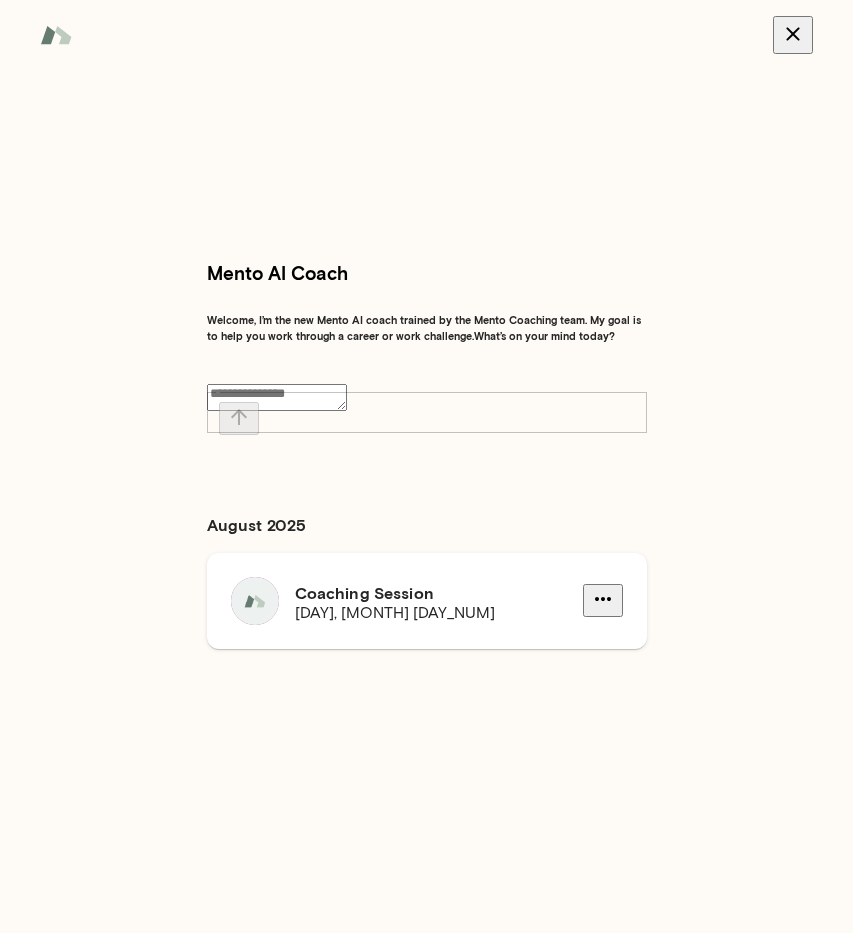click 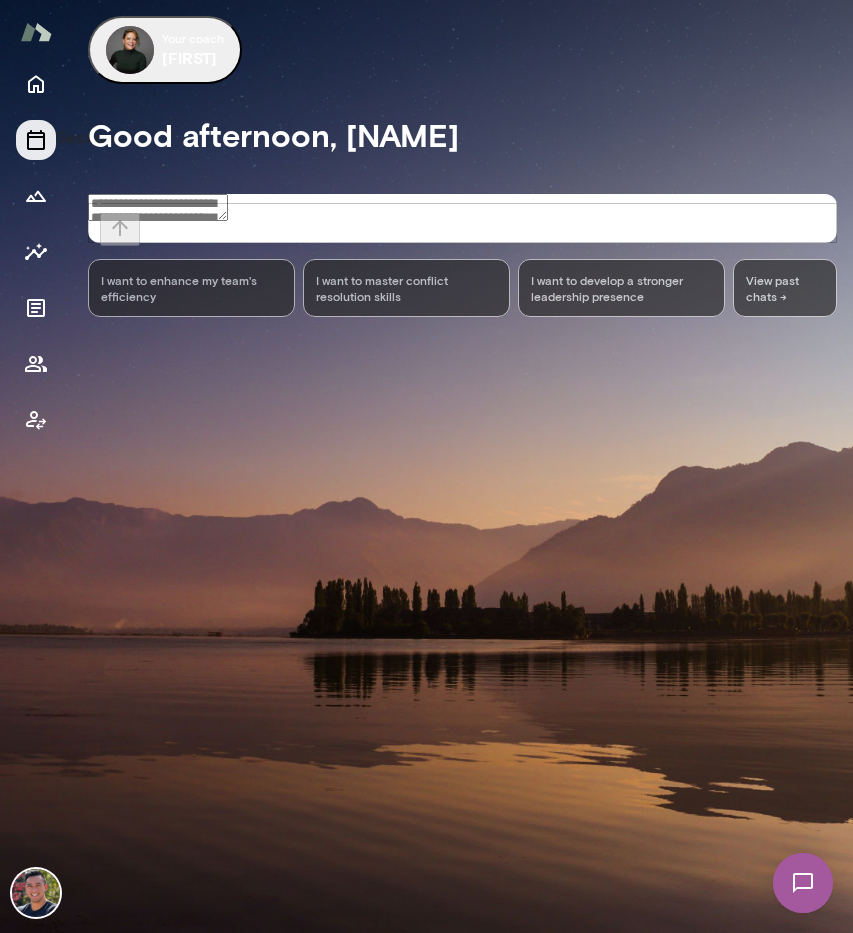 click 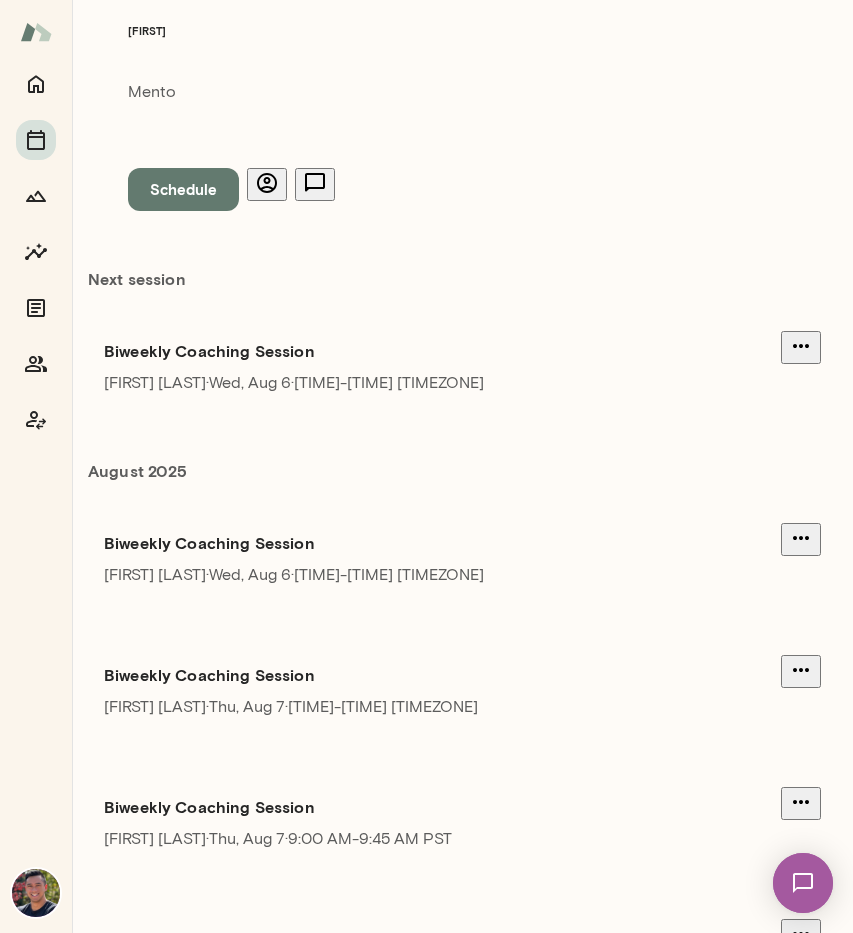 scroll, scrollTop: 0, scrollLeft: 0, axis: both 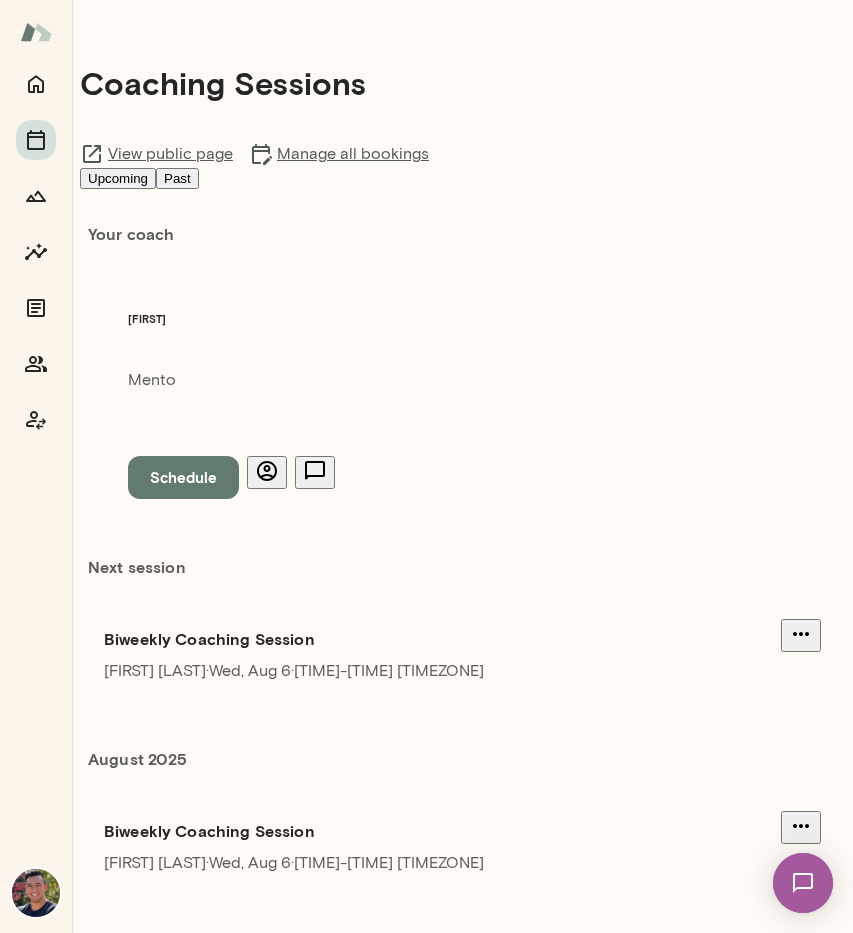 click on "Past" at bounding box center [177, 178] 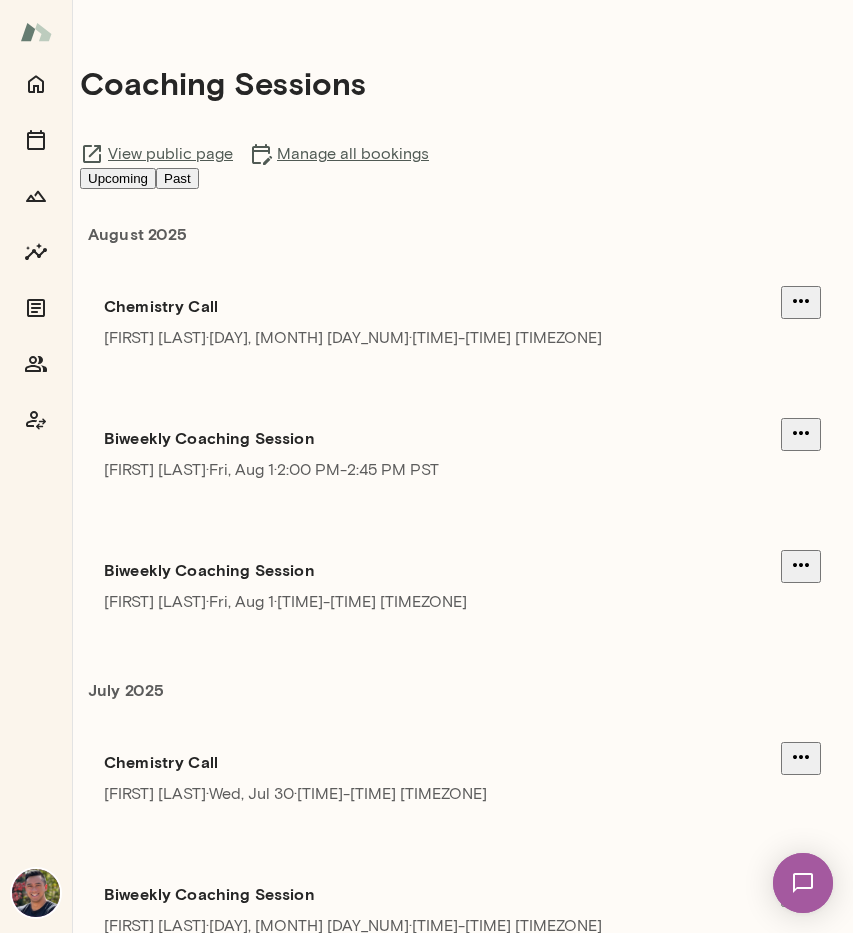 click on "Chemistry Call [FIRST] [LAST]  ·  [DAY], [MONTH] [DAY_NUM]  ·  [TIME]-[TIME] [TIMEZONE]" at bounding box center [462, 322] 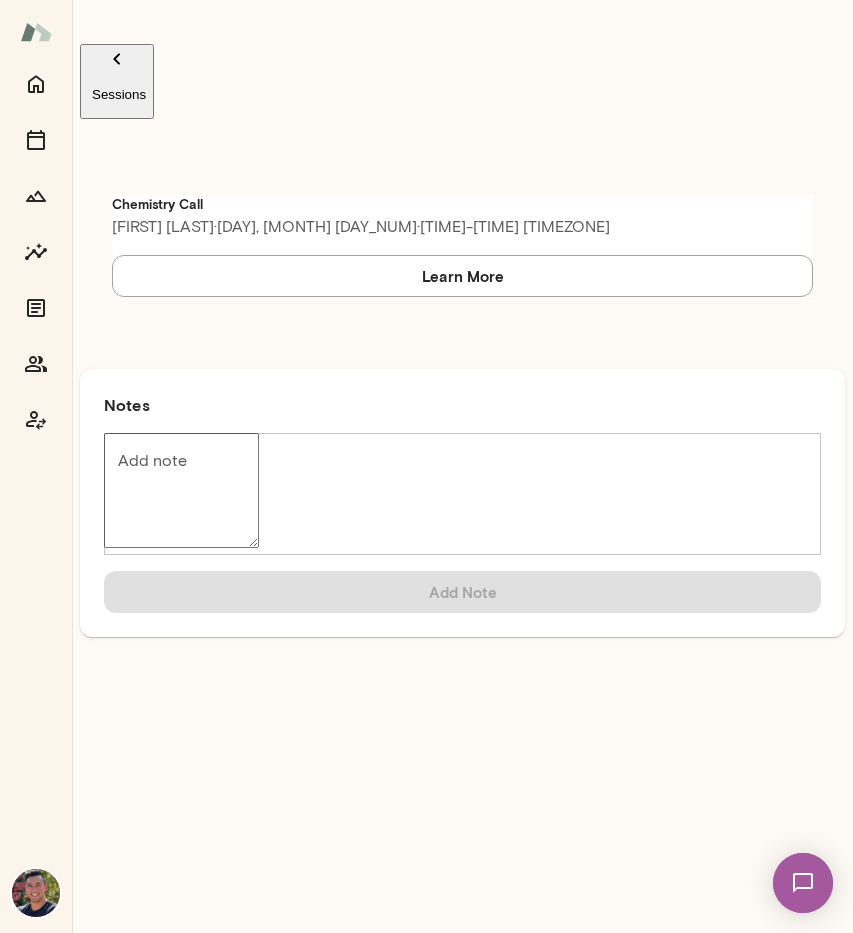 click on "Learn More" at bounding box center (462, 276) 